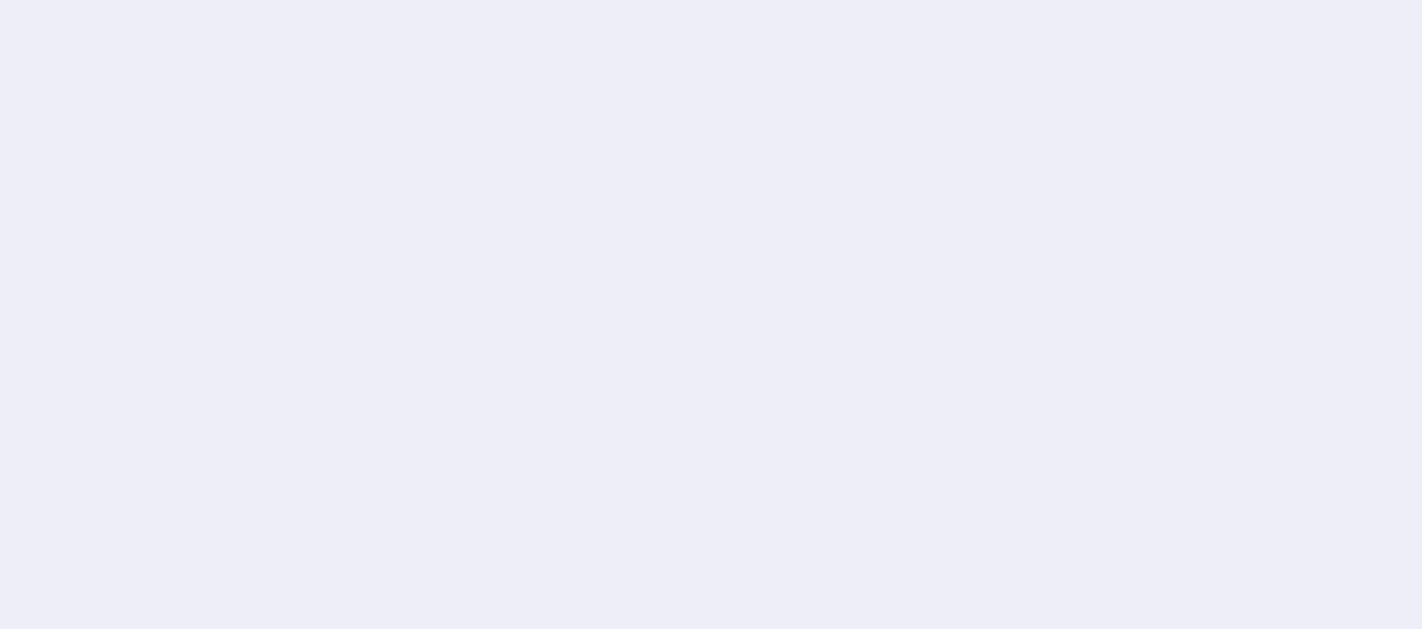 scroll, scrollTop: 0, scrollLeft: 0, axis: both 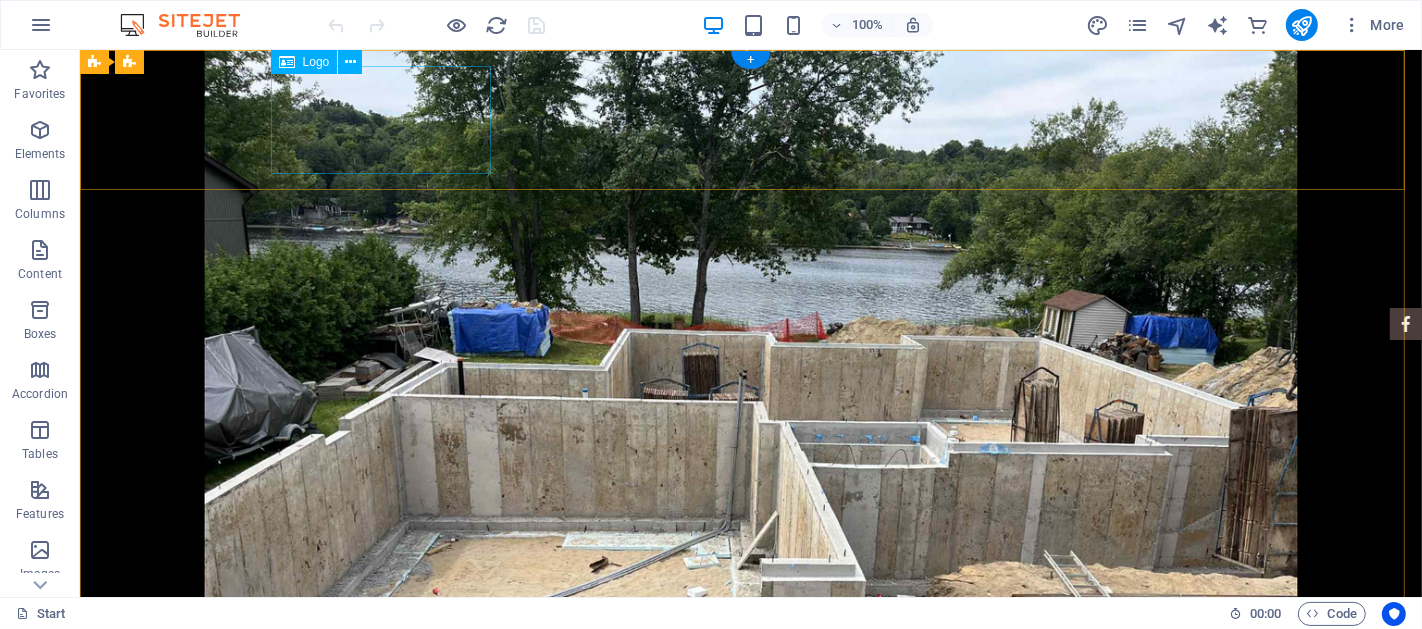 click at bounding box center [750, 940] 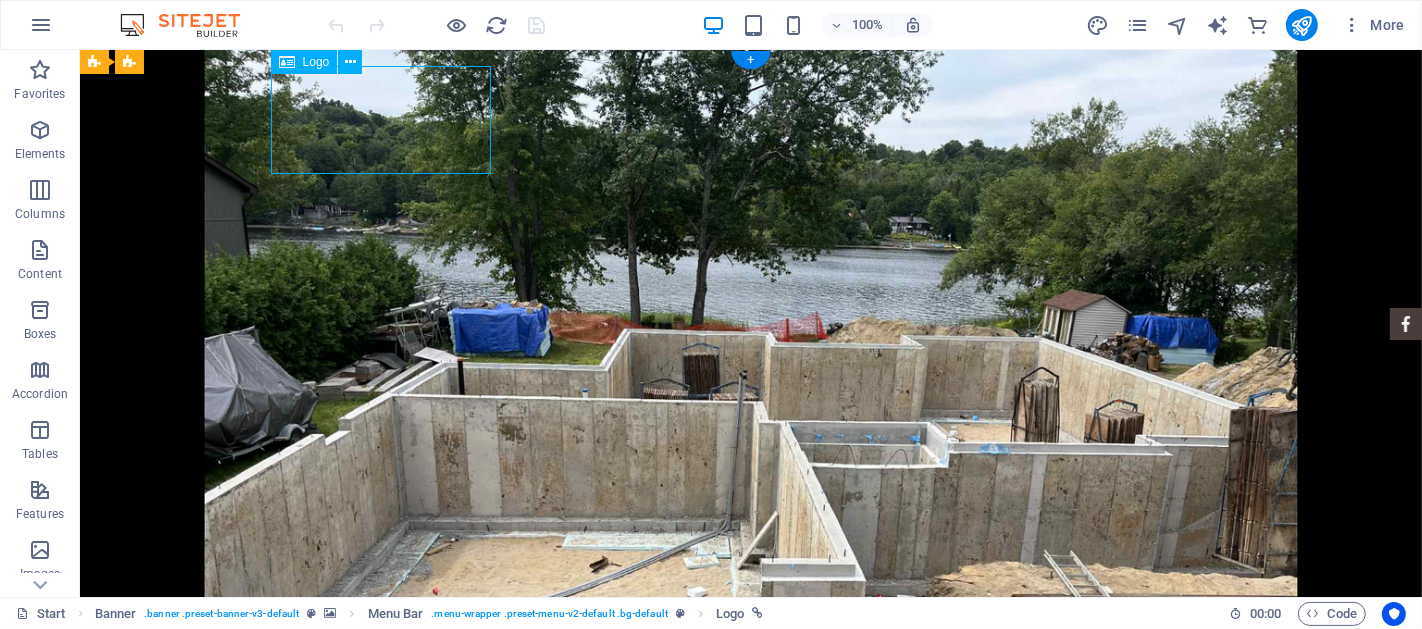 click at bounding box center [750, 940] 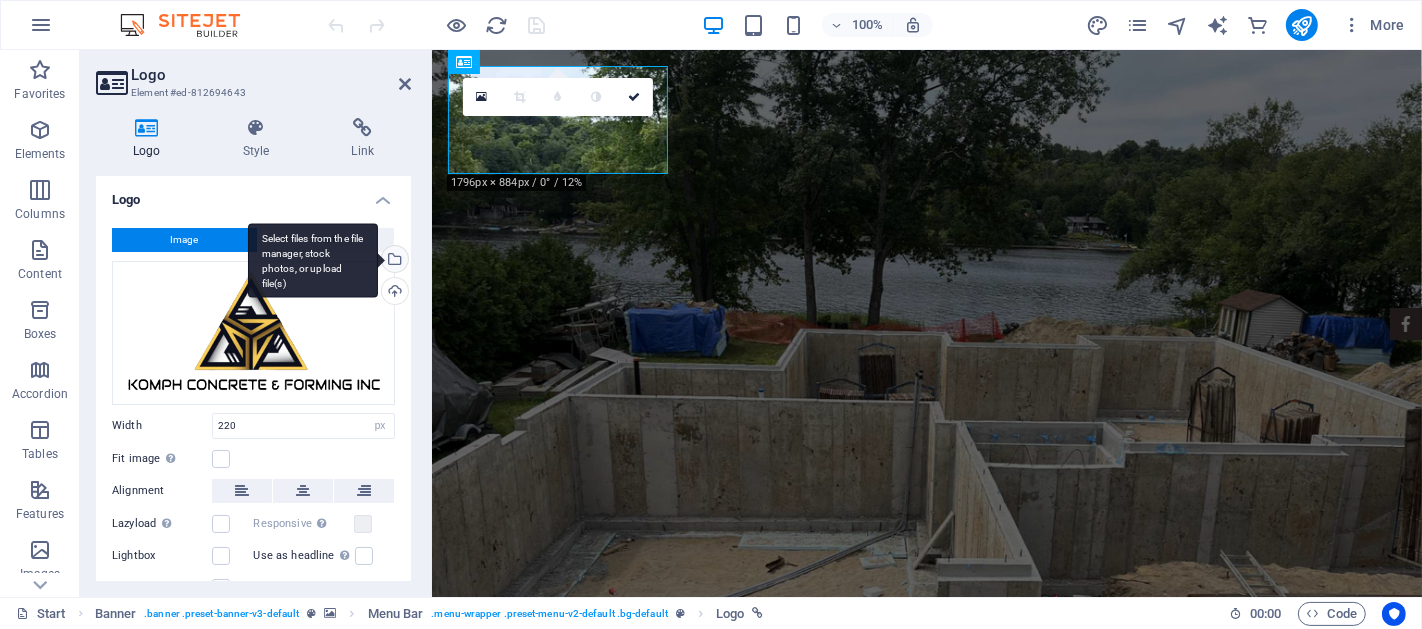 click on "Select files from the file manager, stock photos, or upload file(s)" at bounding box center (393, 261) 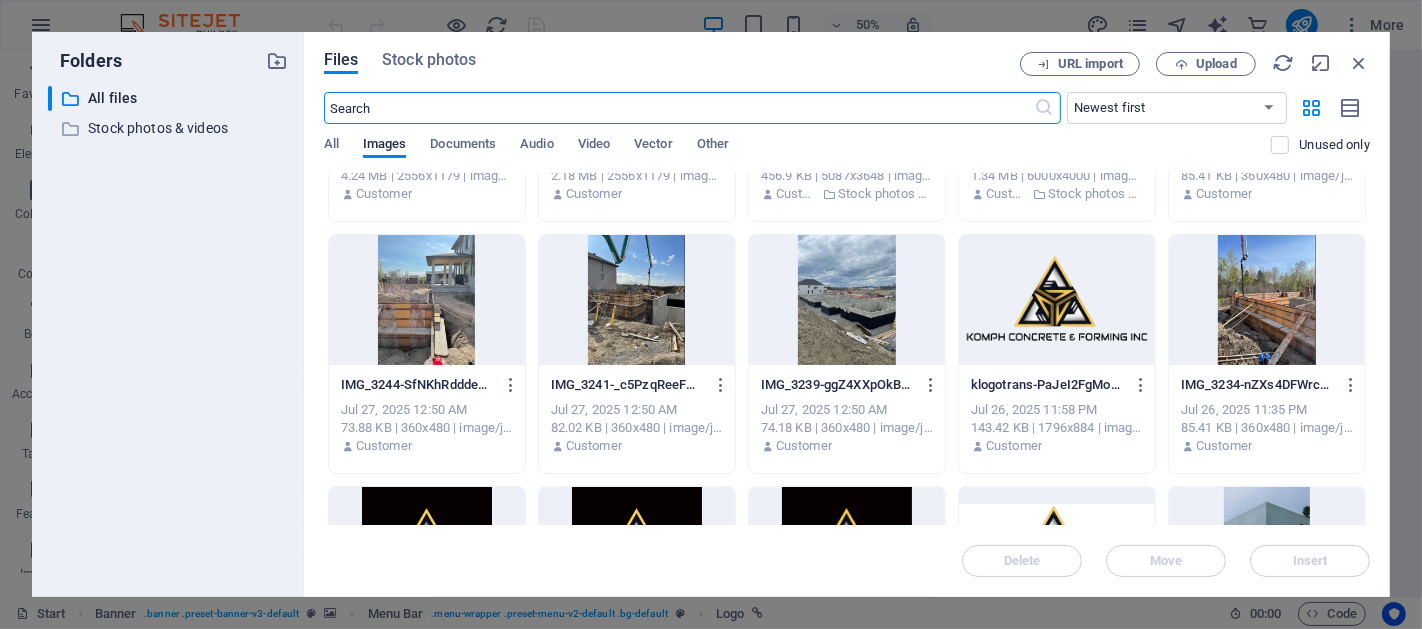 scroll, scrollTop: 793, scrollLeft: 0, axis: vertical 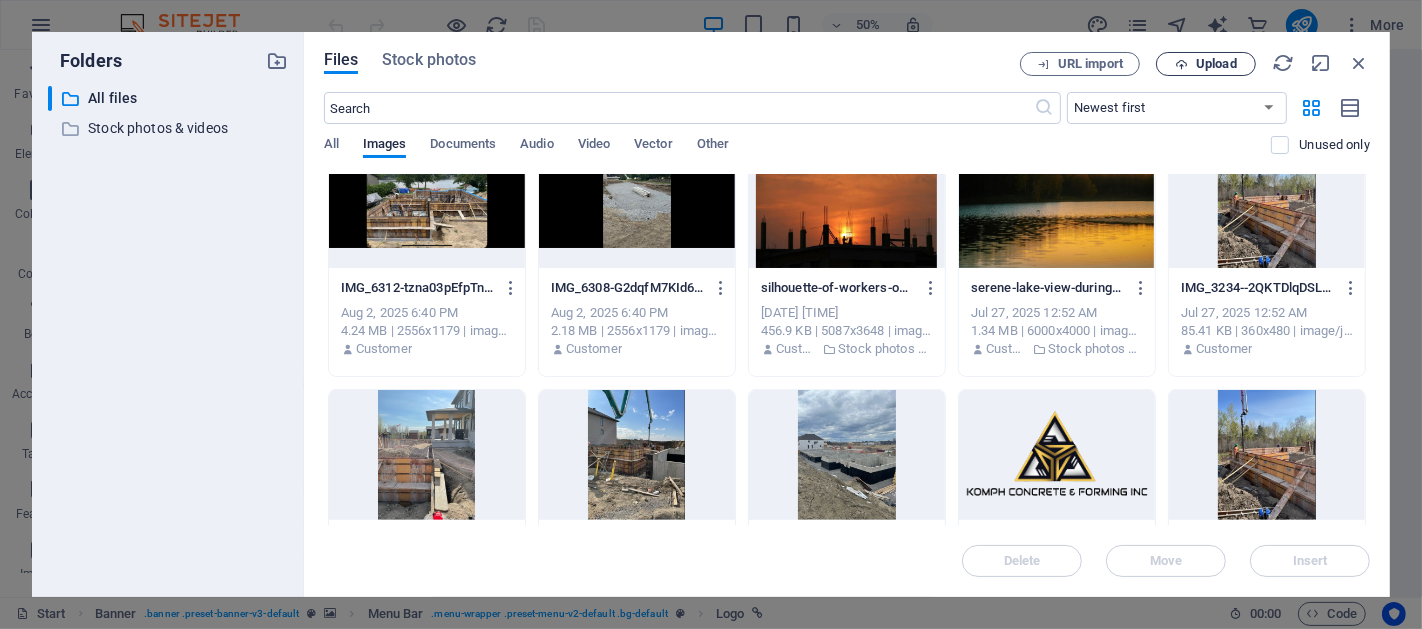 click on "Upload" at bounding box center (1216, 64) 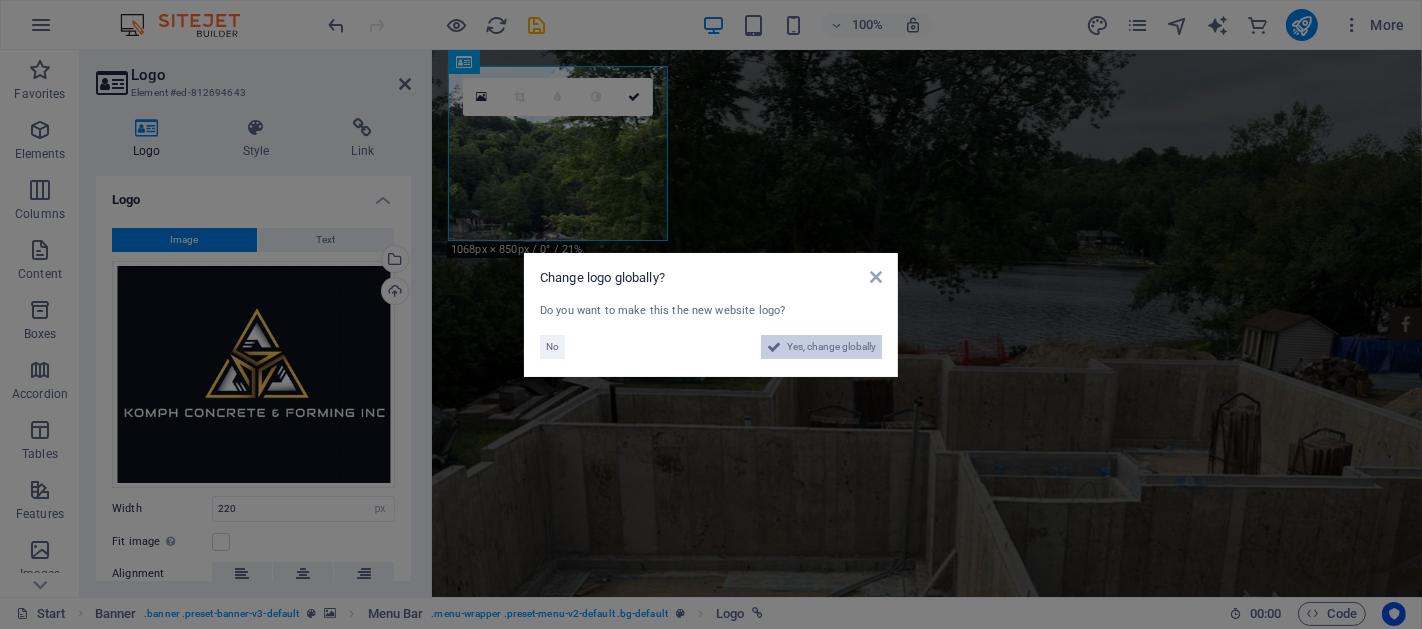click on "Yes, change globally" at bounding box center [831, 347] 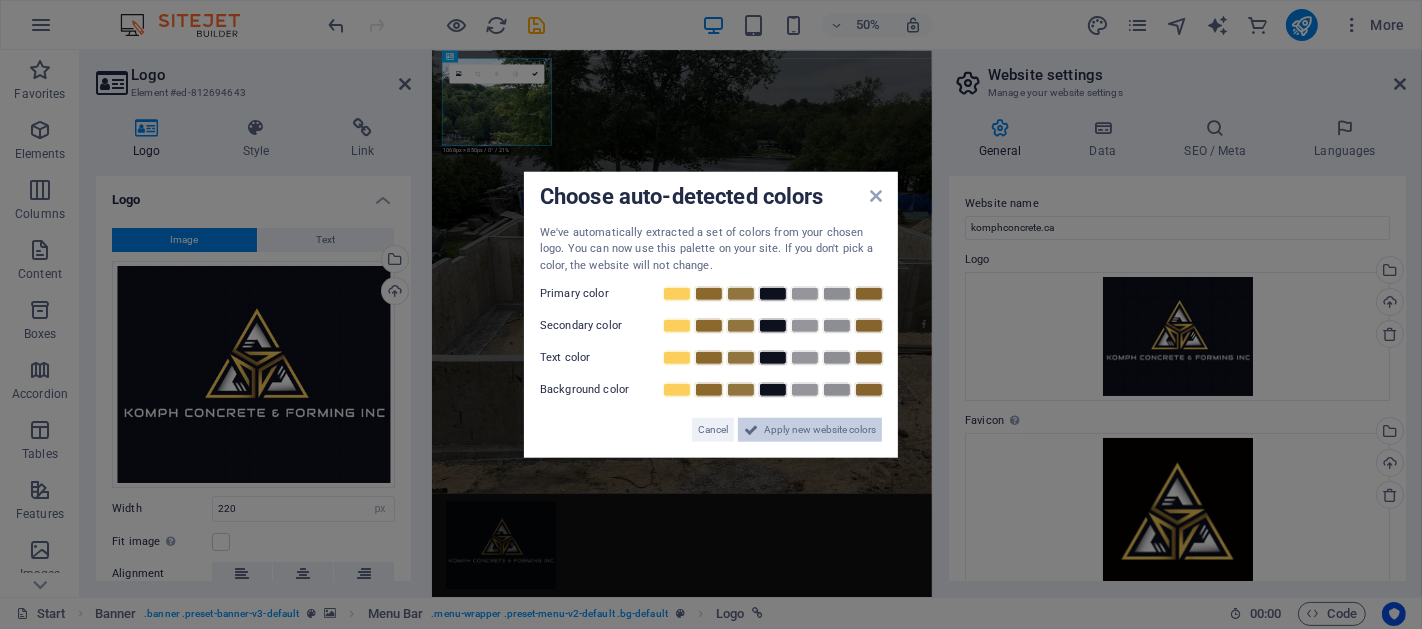 click on "Apply new website colors" at bounding box center (820, 430) 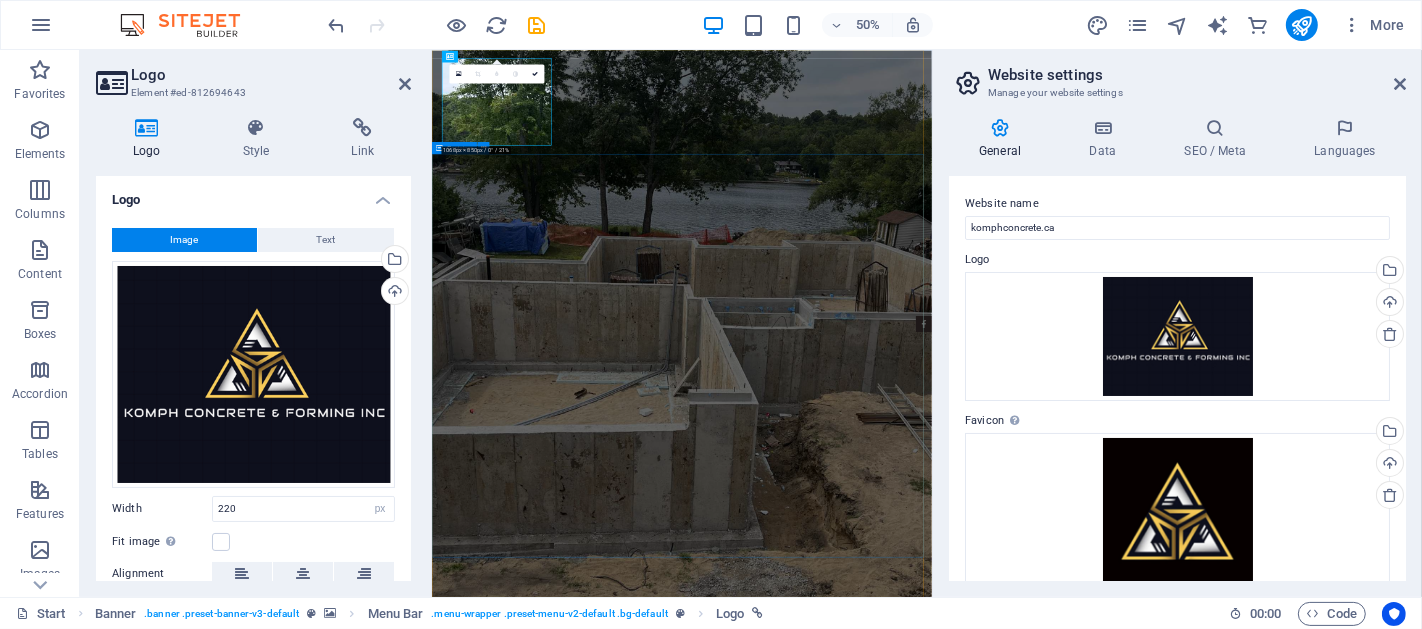 click on "Komph Concrete & Forming INC. We provide quality concrete solutions for walls, slabs, and footings in [CITY] and surrounding areas. As a licensed and insured business, we prioritize integrity and professionalism in every project. Contact us to bring your vision to life—your satisfaction is our top priority!  CALL NOW   Make an appointment" at bounding box center [931, 1698] 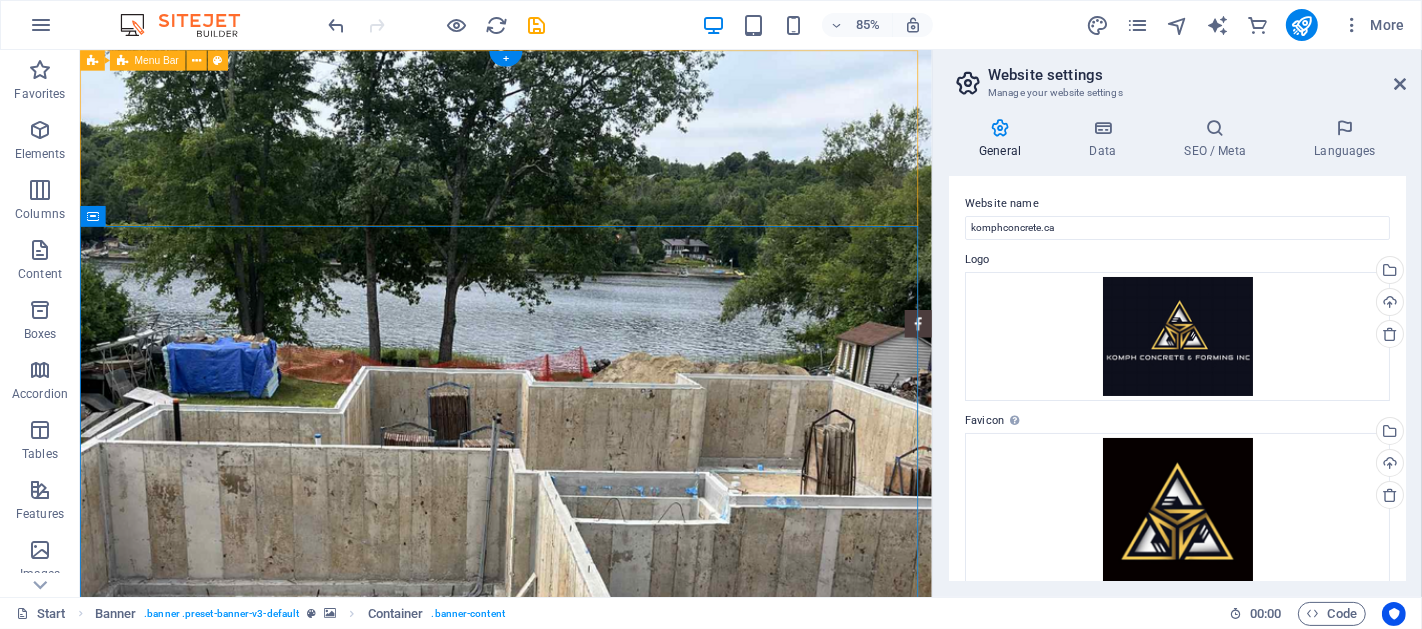 click on "Home About us Services Projects Contact Facebook" at bounding box center [580, 1271] 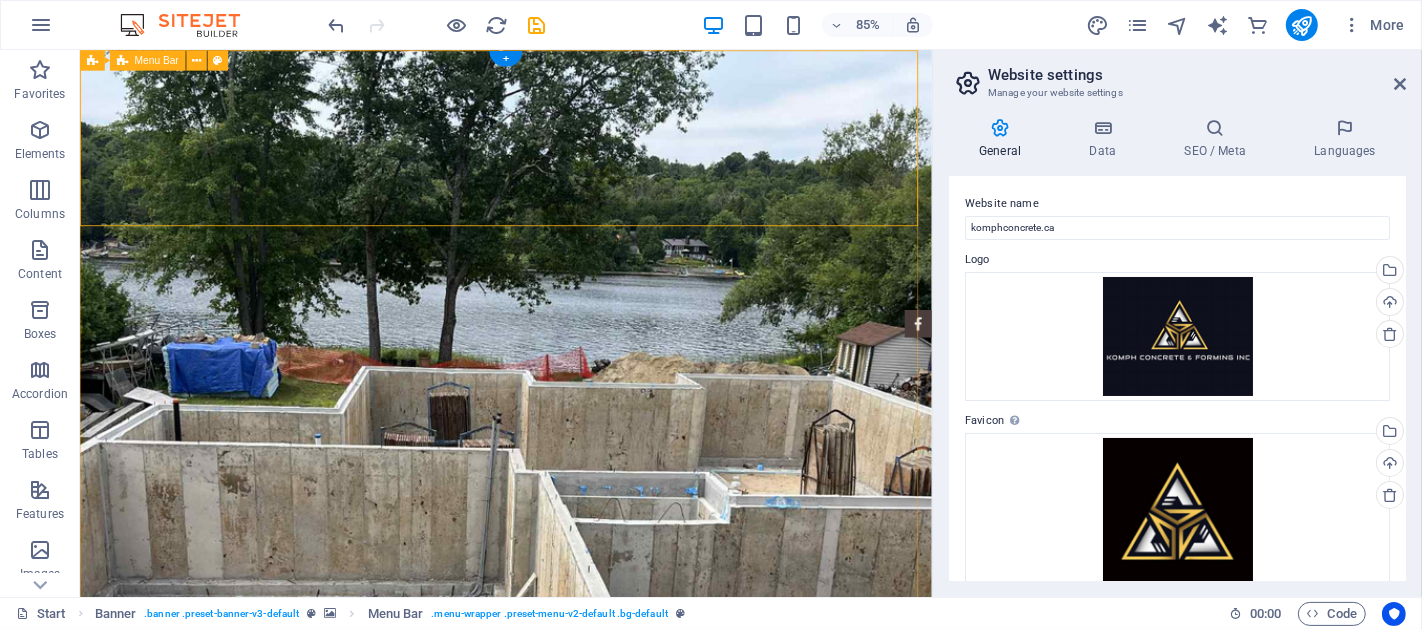 click on "Home About us Services Projects Contact Facebook" at bounding box center (580, 1271) 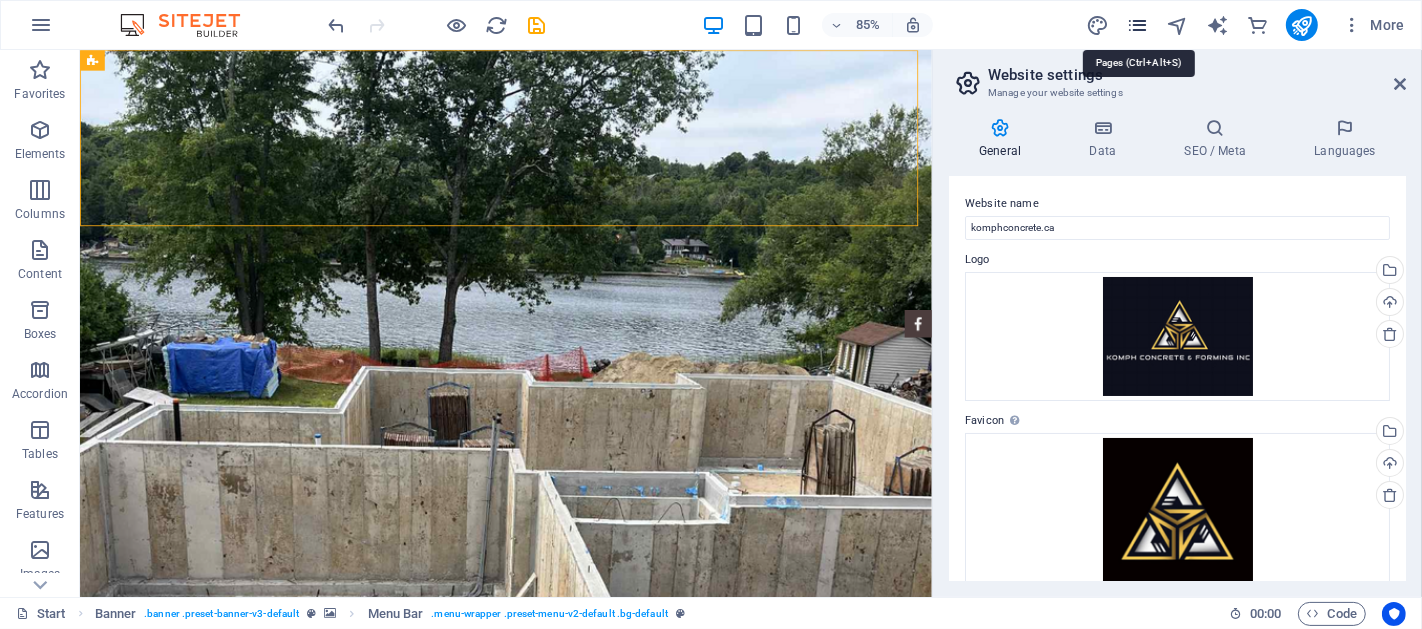 click at bounding box center (1137, 25) 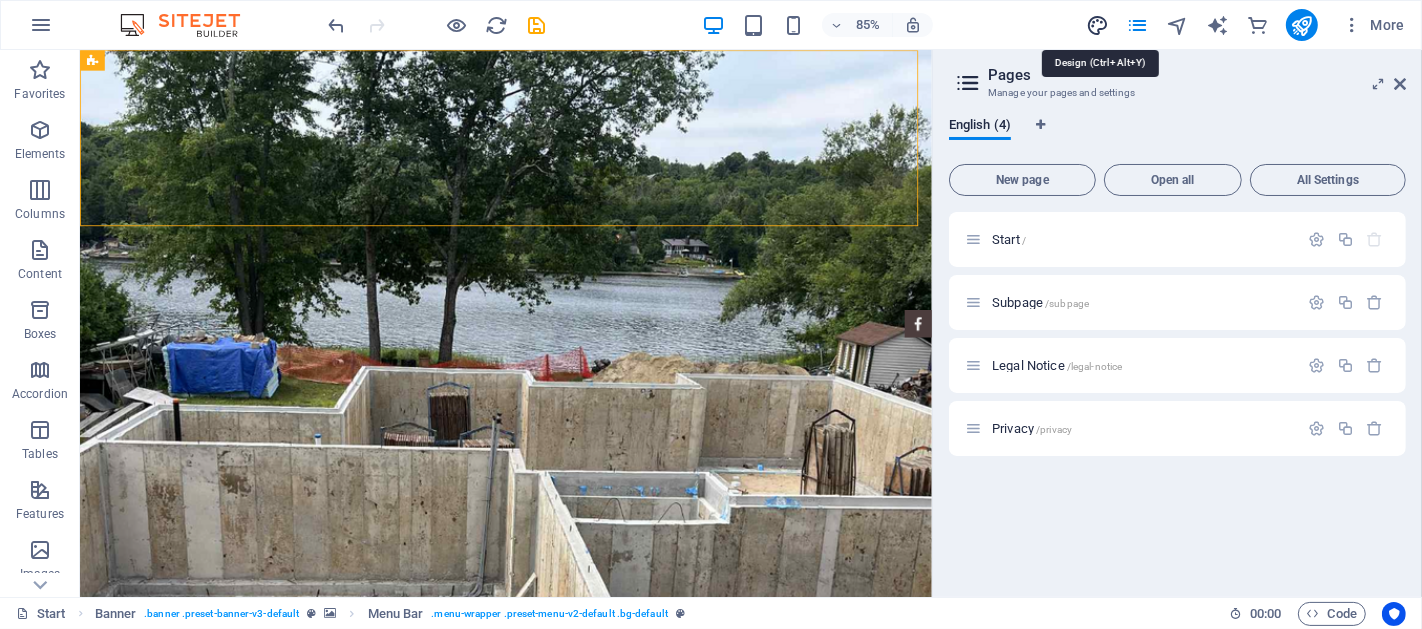 click at bounding box center [1097, 25] 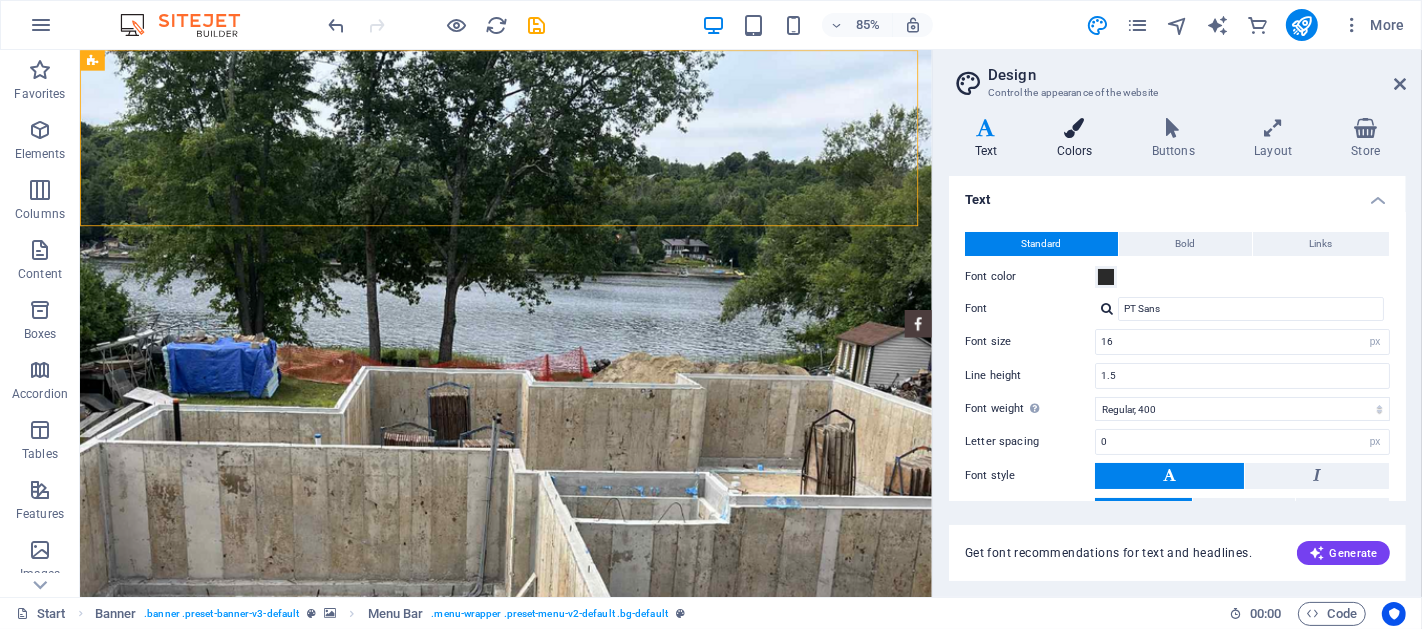 click at bounding box center (1074, 128) 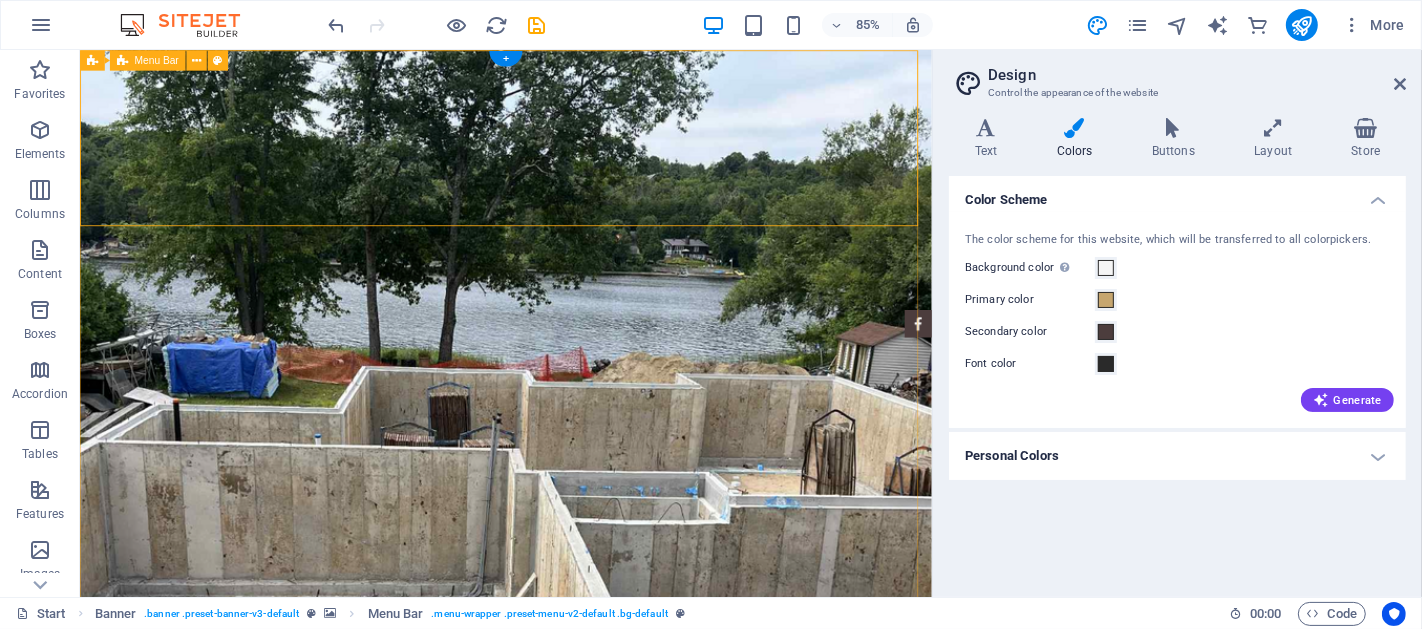 click on "Home About us Services Projects Contact Facebook" at bounding box center [580, 1271] 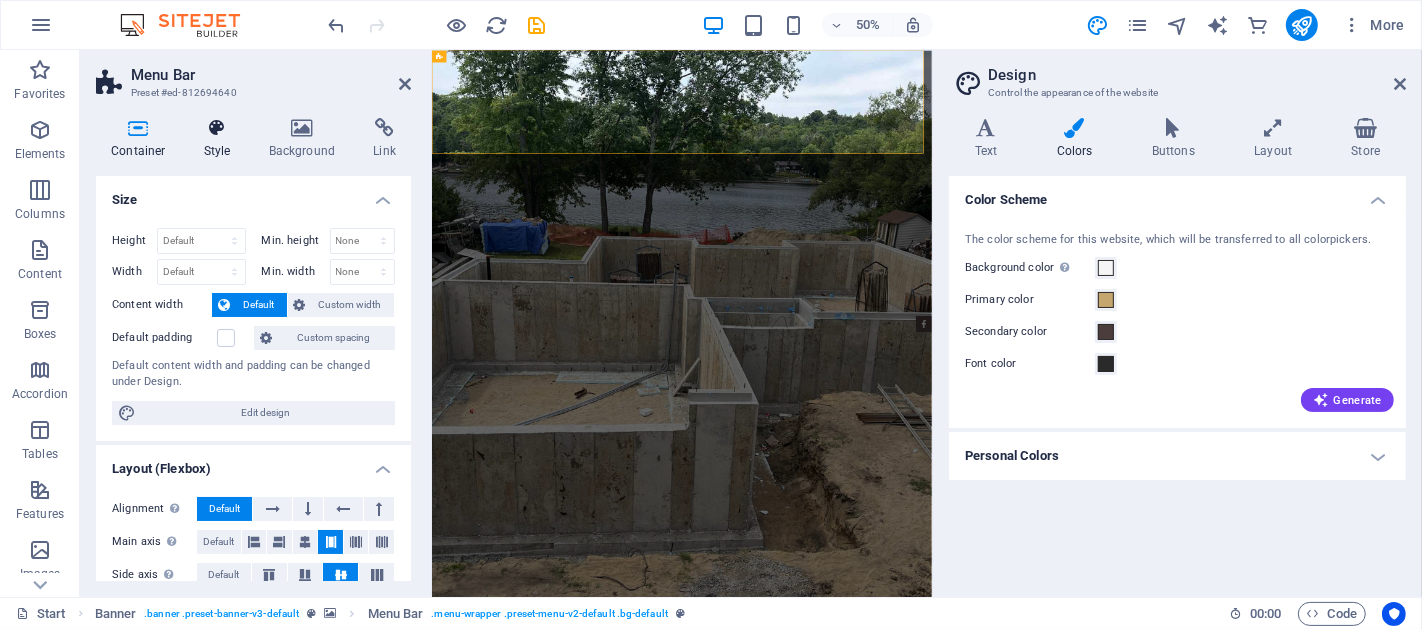 click at bounding box center [217, 128] 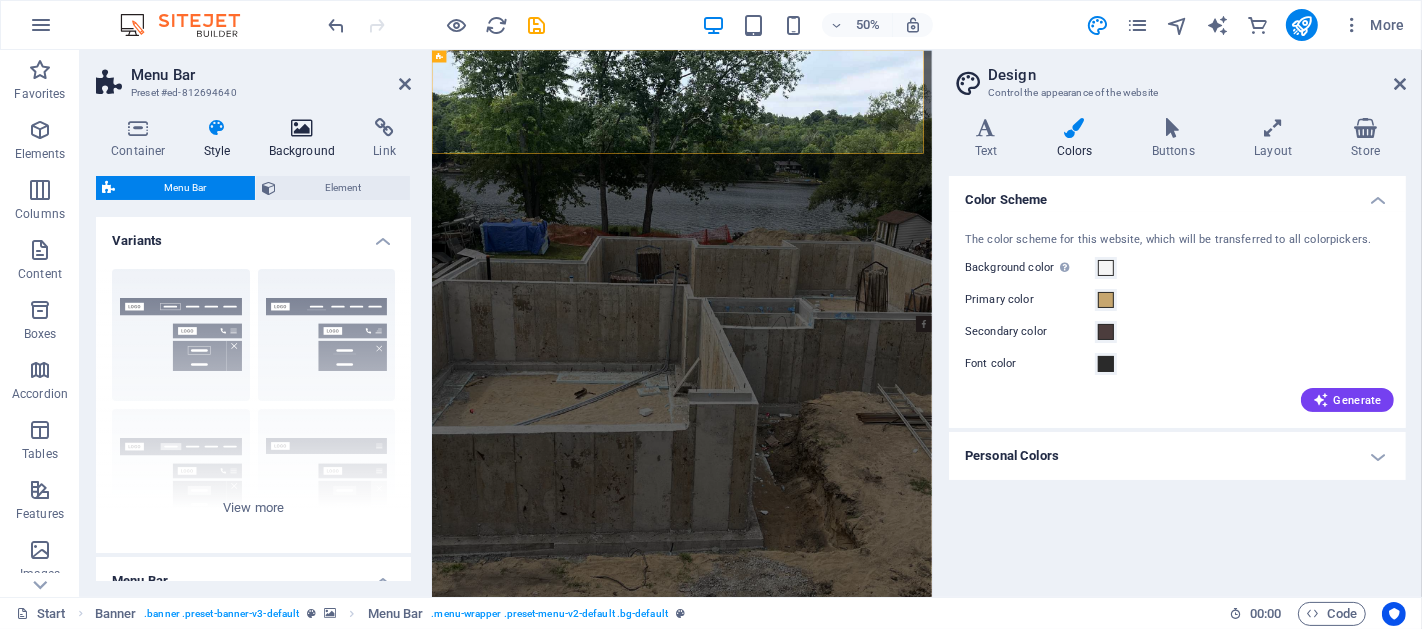 click at bounding box center (302, 128) 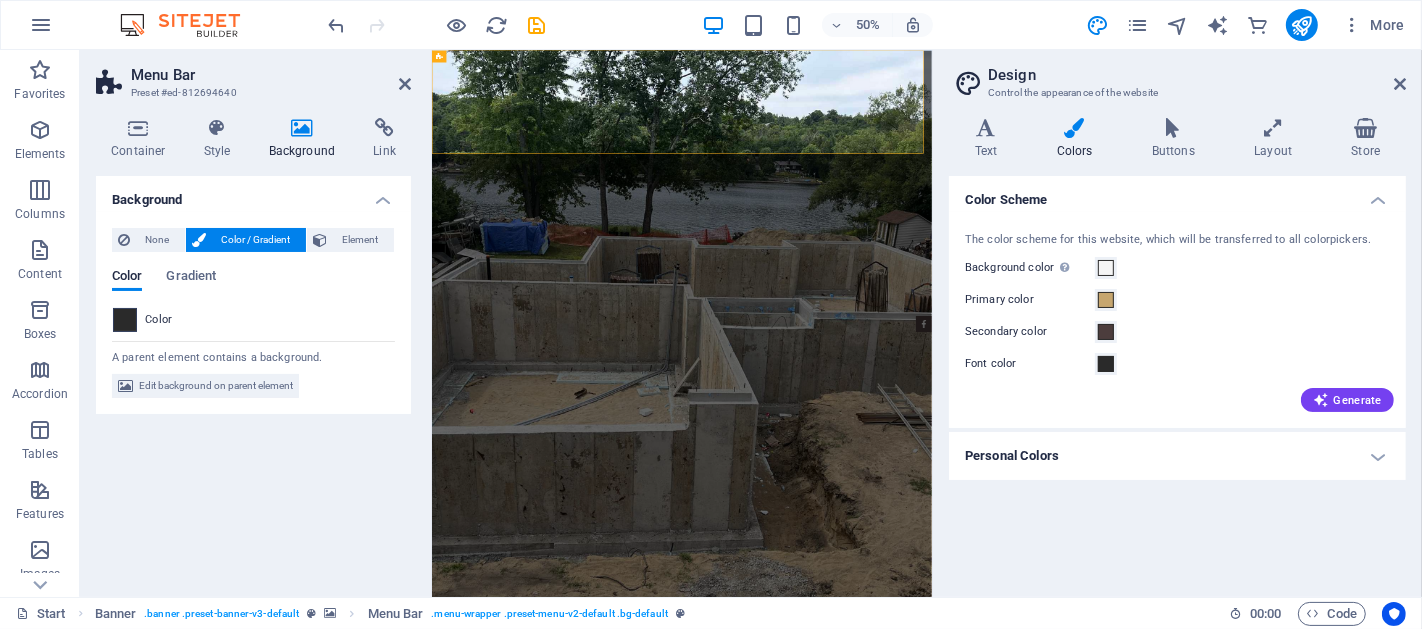 click at bounding box center [125, 320] 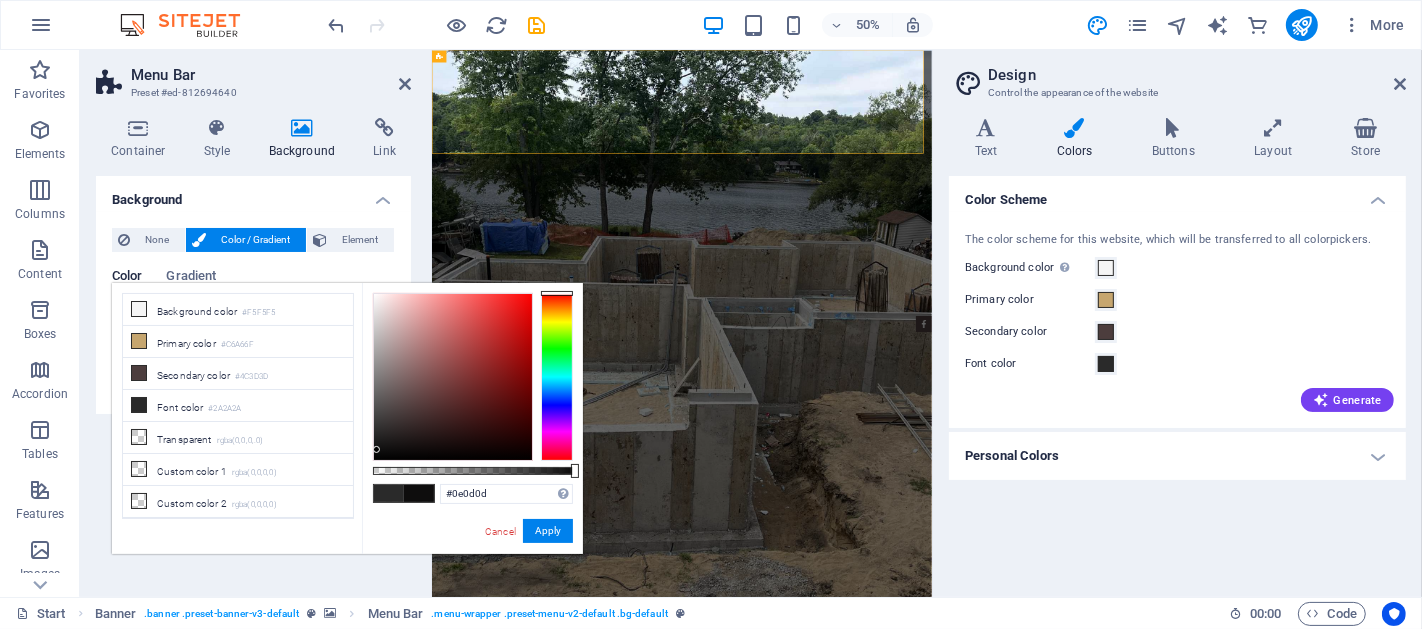 click at bounding box center [453, 377] 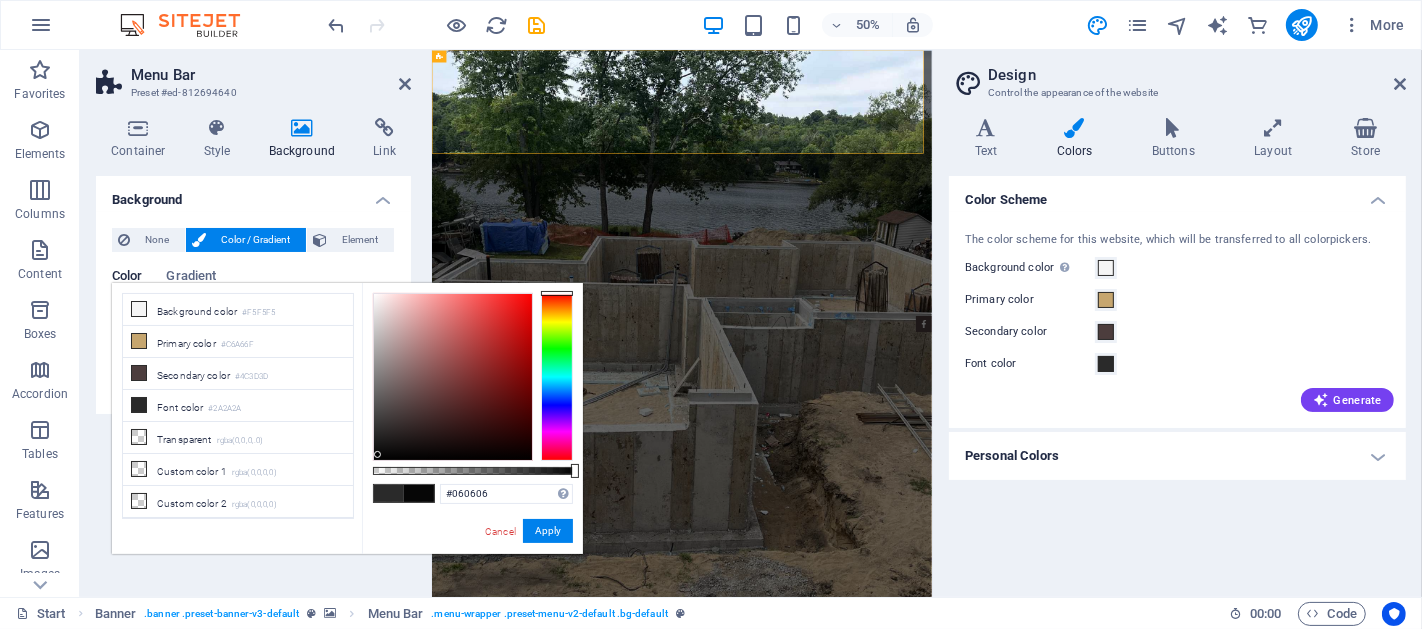 click at bounding box center [453, 377] 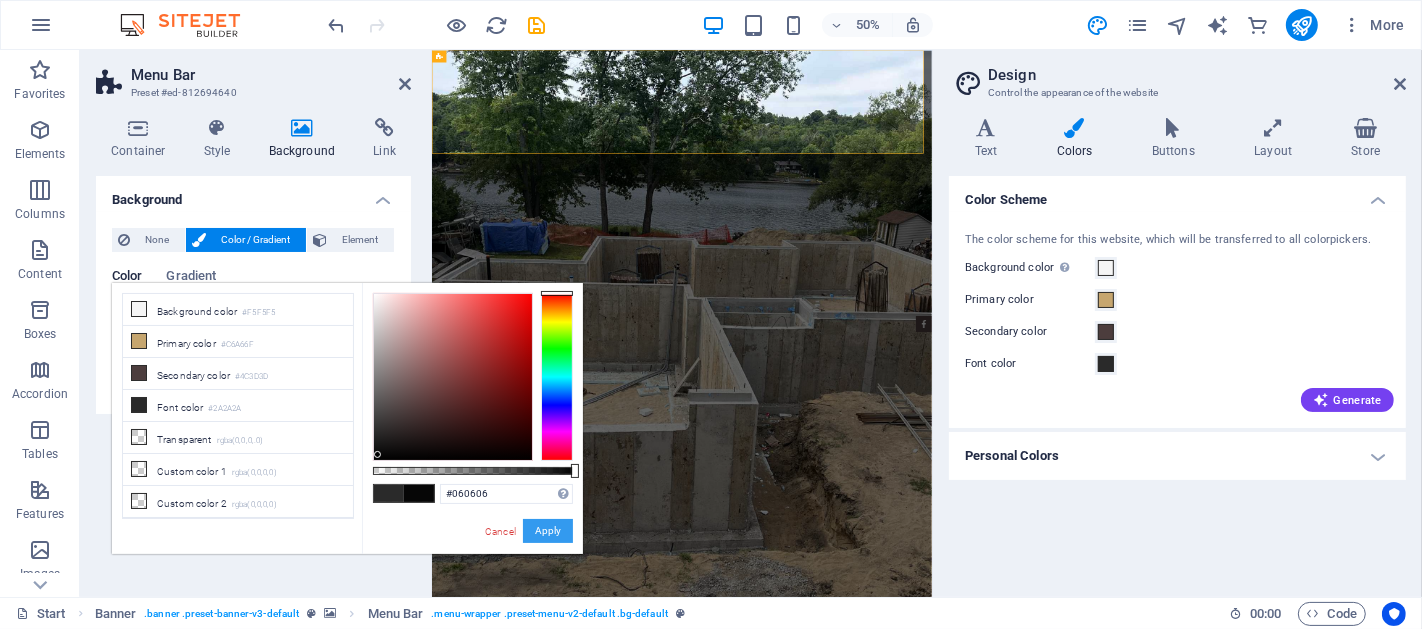click on "Apply" at bounding box center (548, 531) 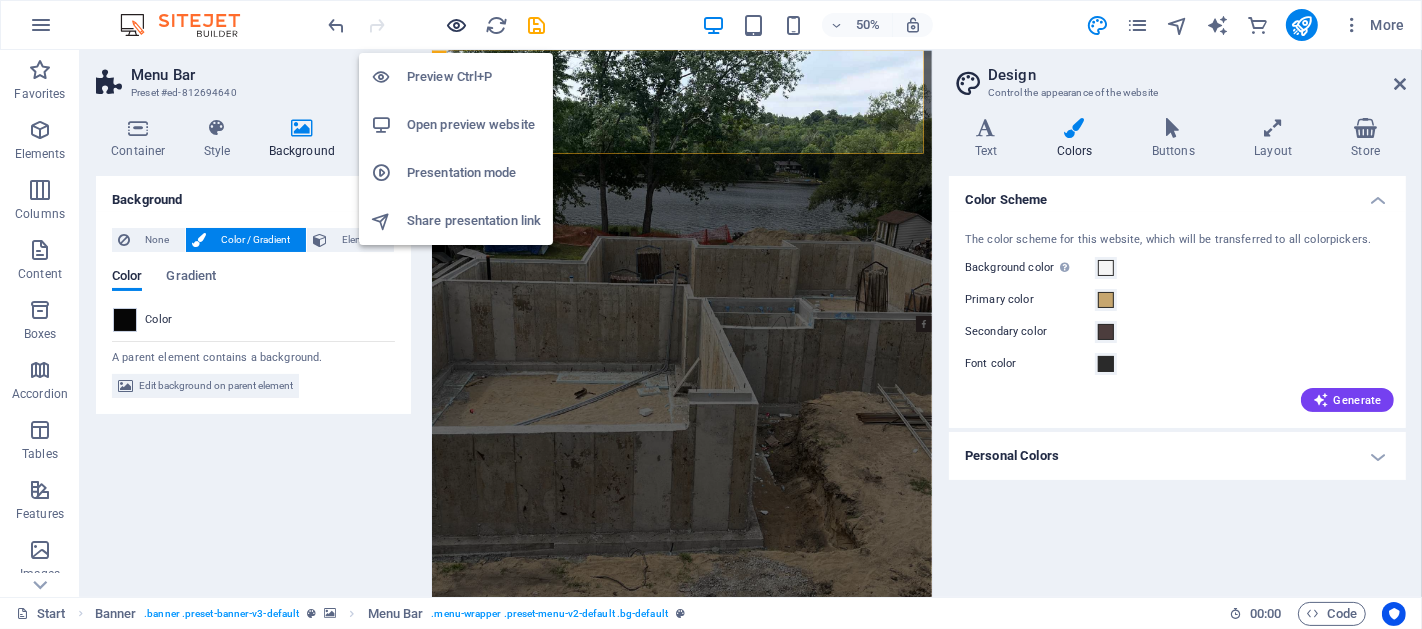 click at bounding box center [457, 25] 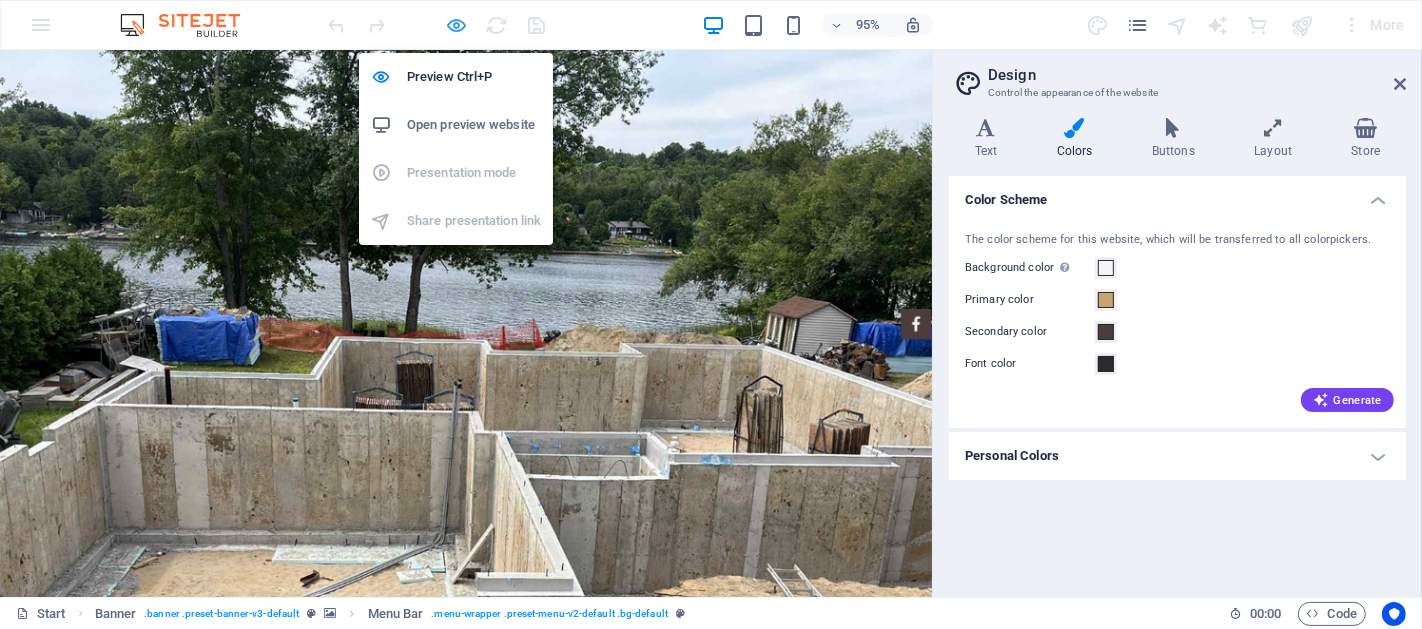 click at bounding box center (457, 25) 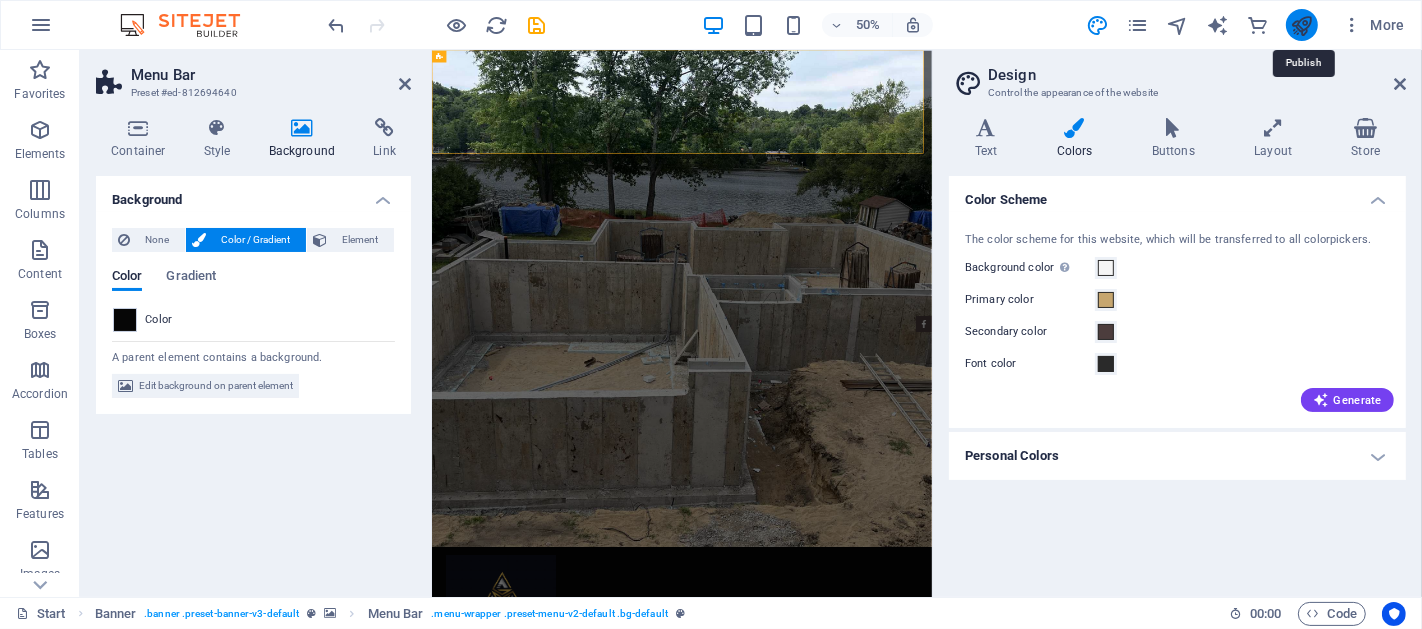click at bounding box center [1301, 25] 